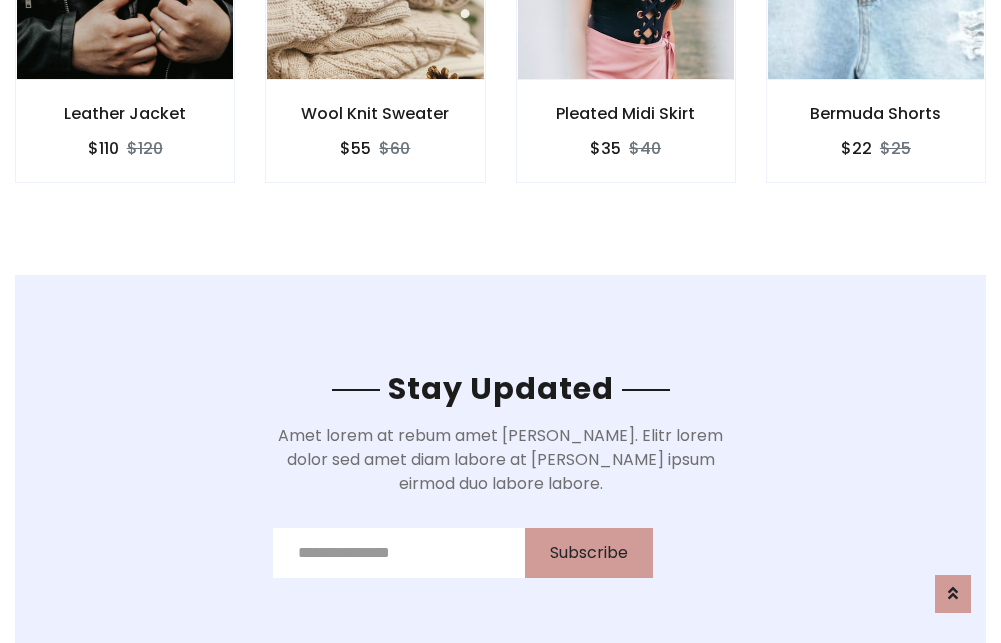 scroll, scrollTop: 3012, scrollLeft: 0, axis: vertical 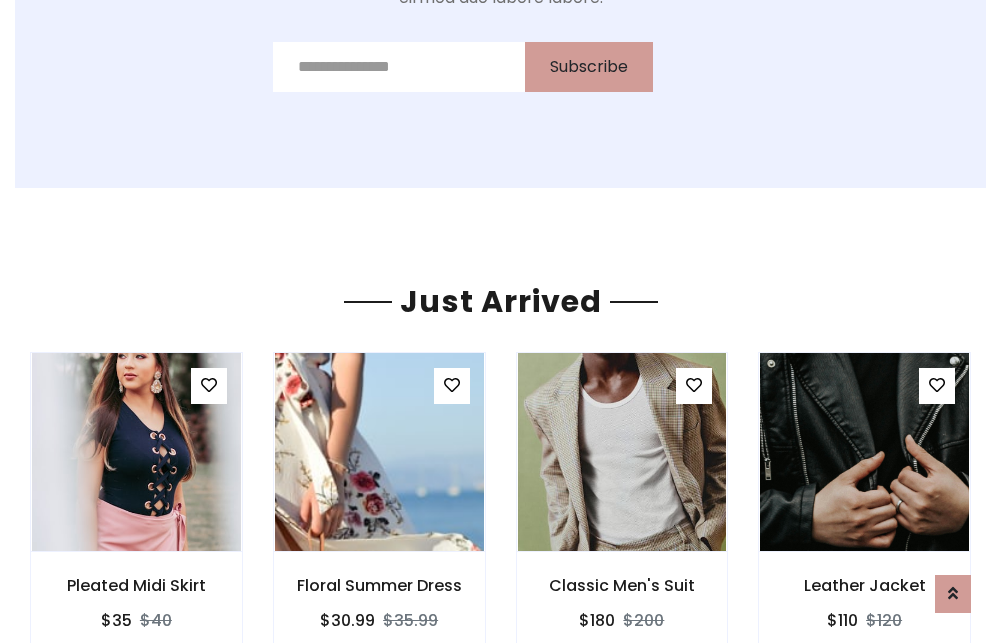 click on "Pleated Midi Skirt
$35
$40" at bounding box center (626, -441) 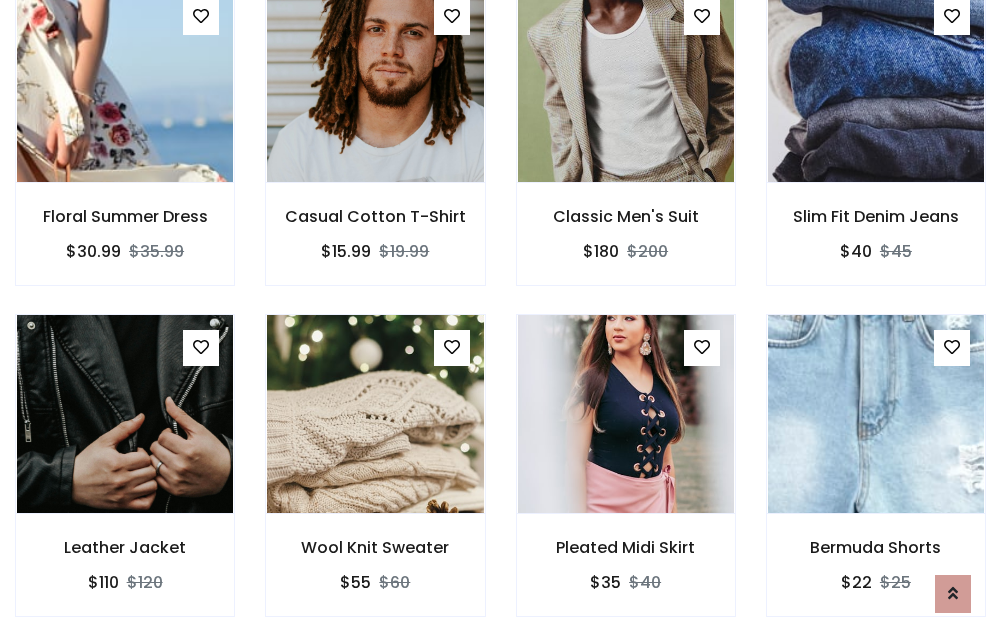 click on "Pleated Midi Skirt
$35
$40" at bounding box center (626, 479) 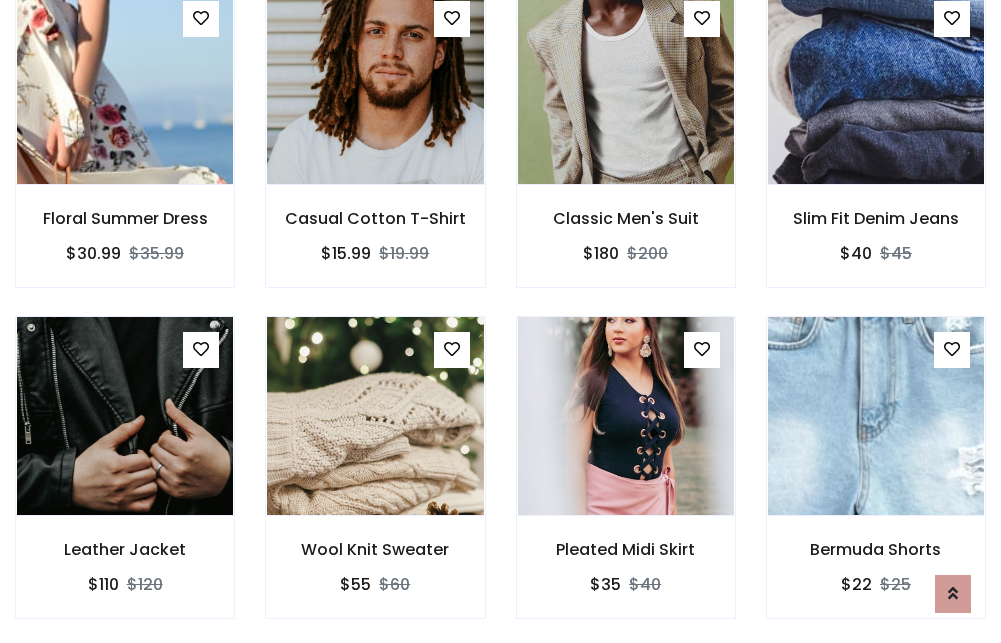 click on "Pleated Midi Skirt
$35
$40" at bounding box center [626, 481] 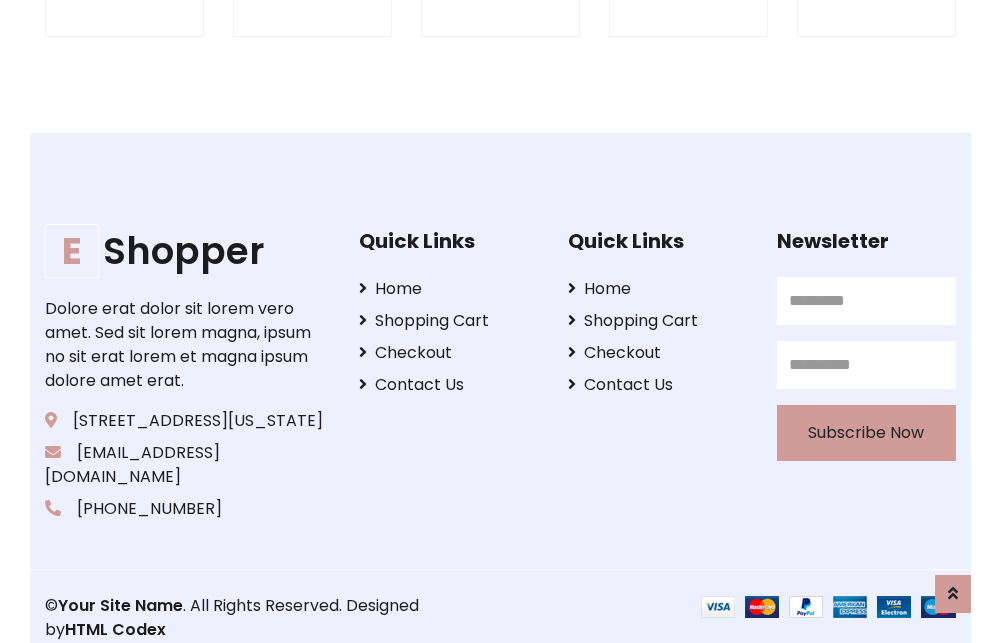scroll, scrollTop: 3807, scrollLeft: 0, axis: vertical 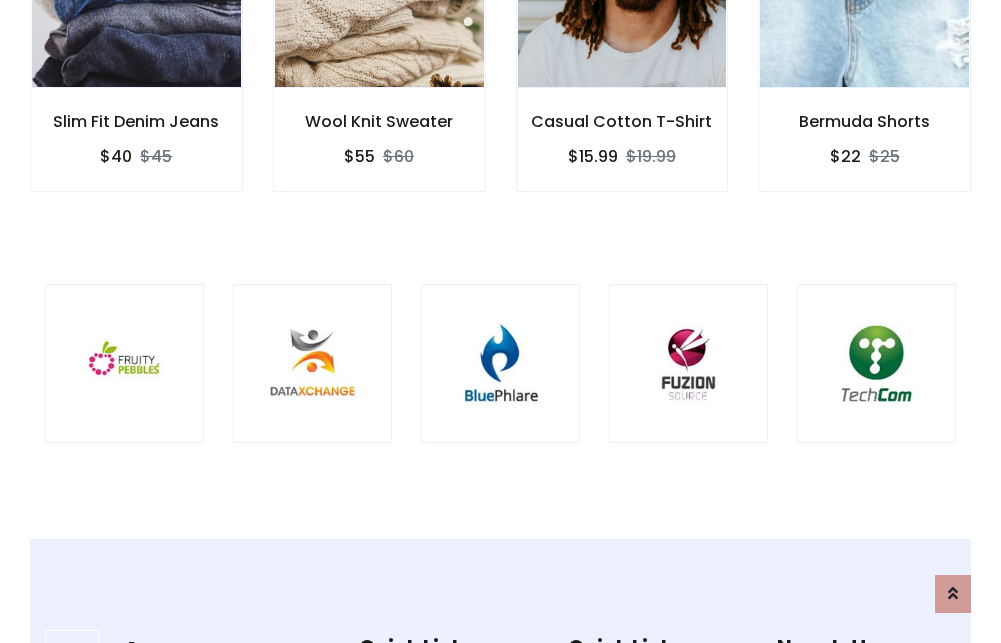 click at bounding box center (500, 363) 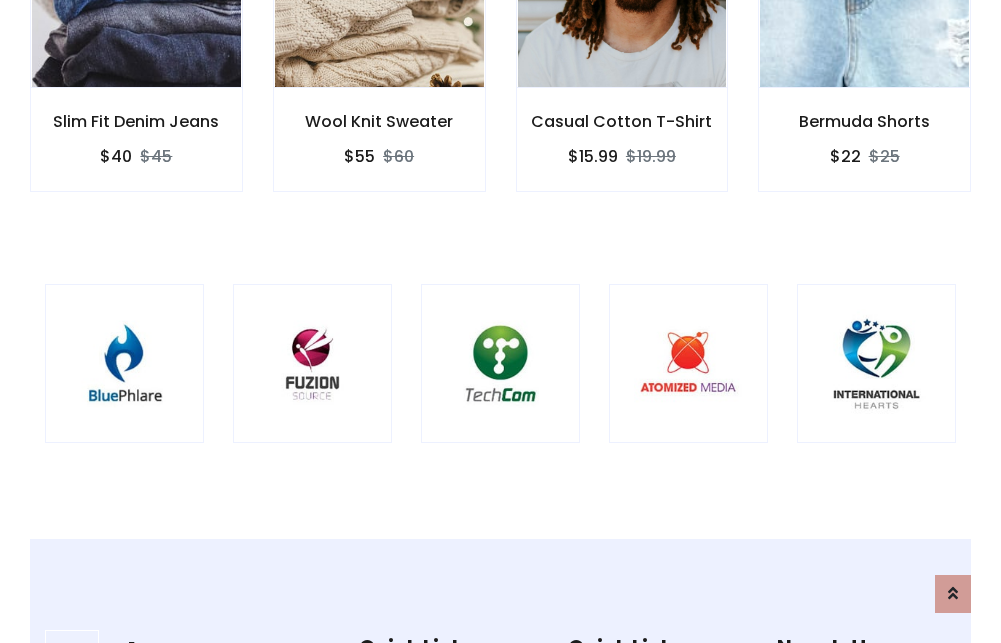 click at bounding box center [500, 363] 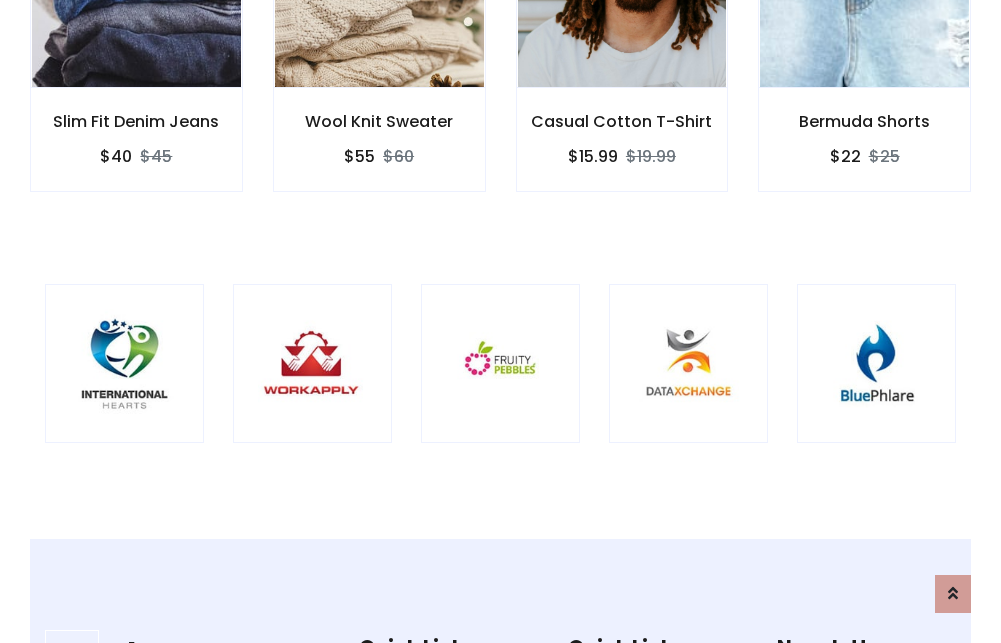 scroll, scrollTop: 0, scrollLeft: 0, axis: both 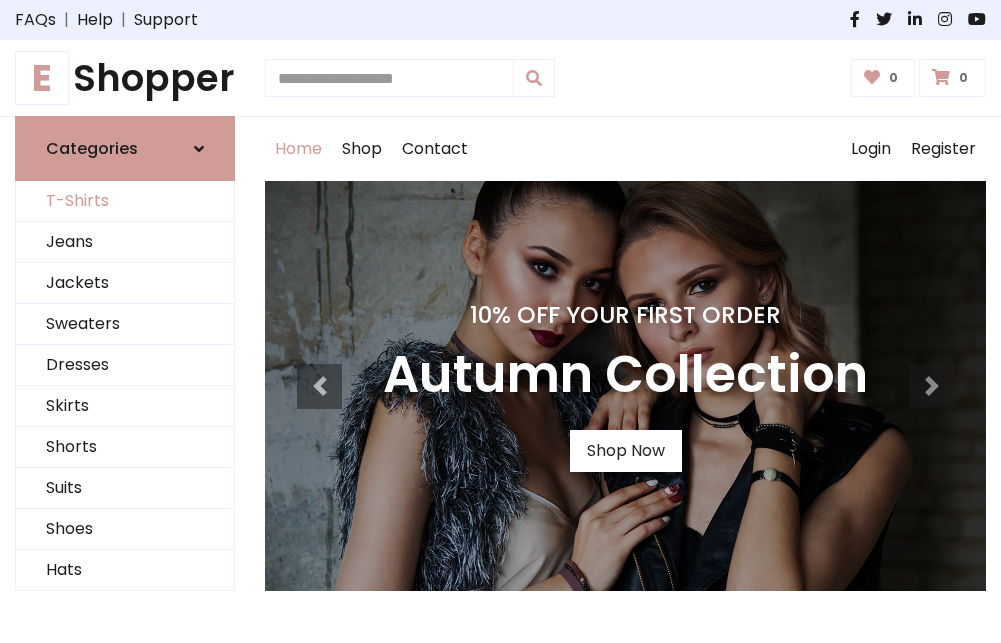 click on "T-Shirts" at bounding box center (125, 201) 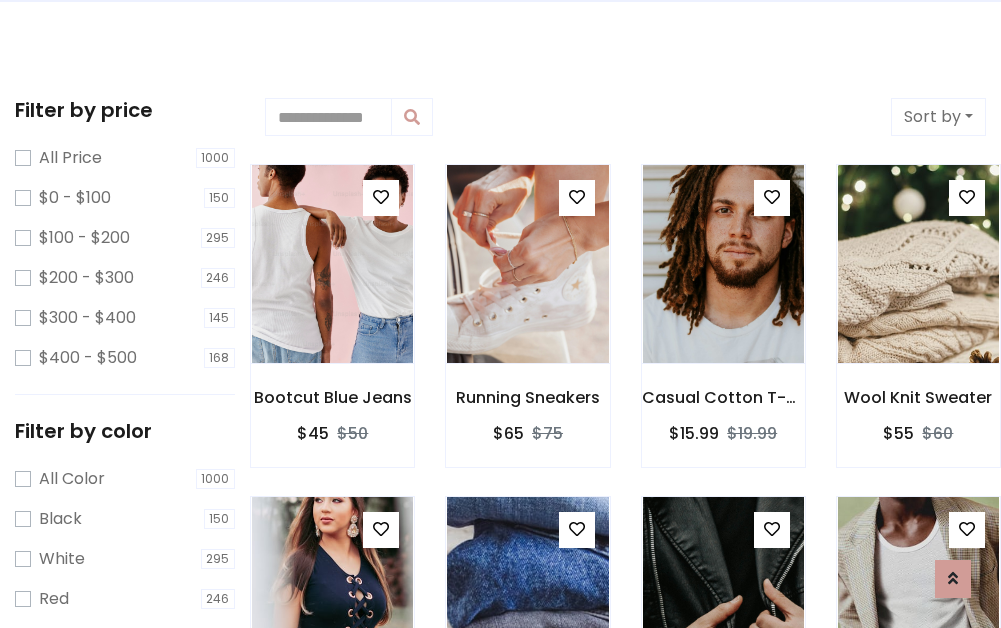 scroll, scrollTop: 0, scrollLeft: 0, axis: both 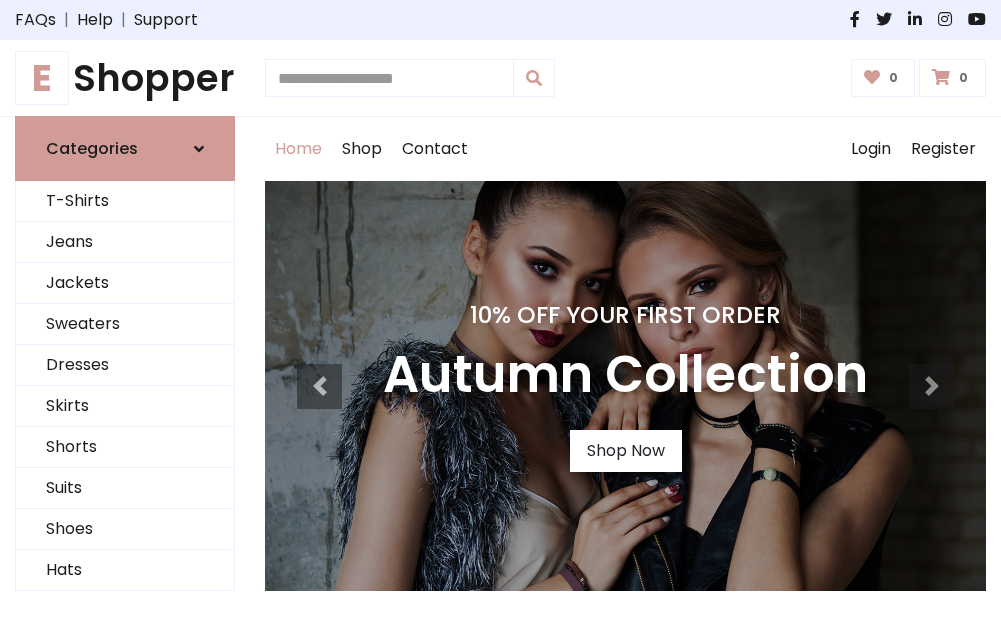 click on "E Shopper" at bounding box center [125, 78] 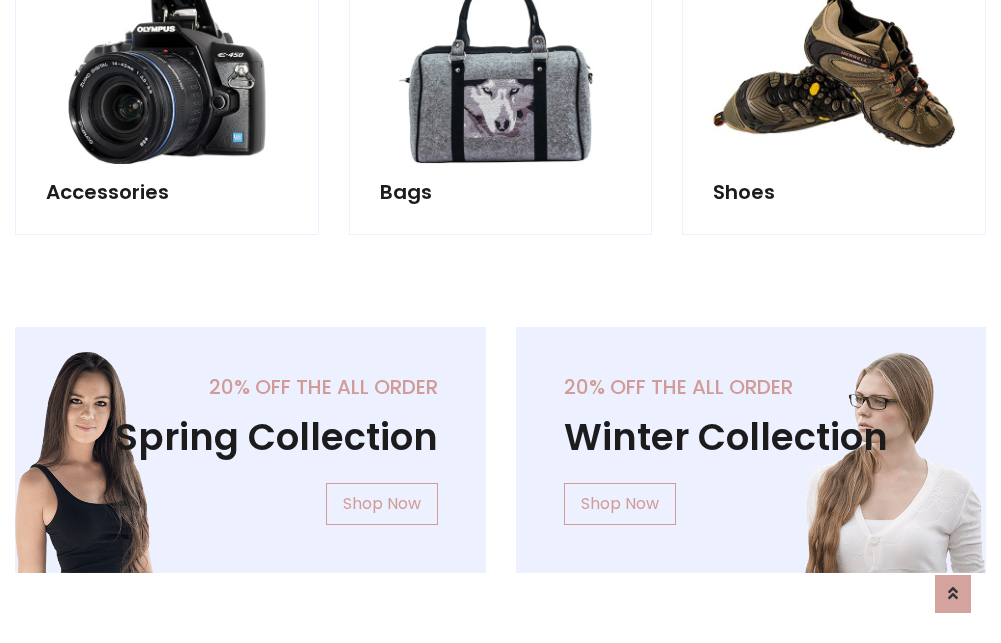 scroll, scrollTop: 1943, scrollLeft: 0, axis: vertical 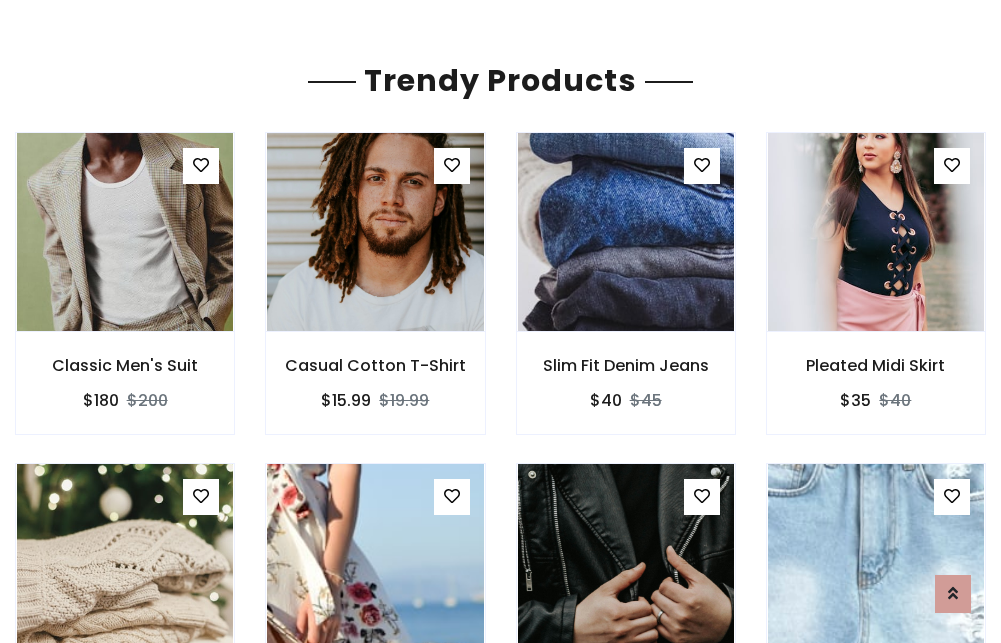 click on "Shop" at bounding box center (362, -1794) 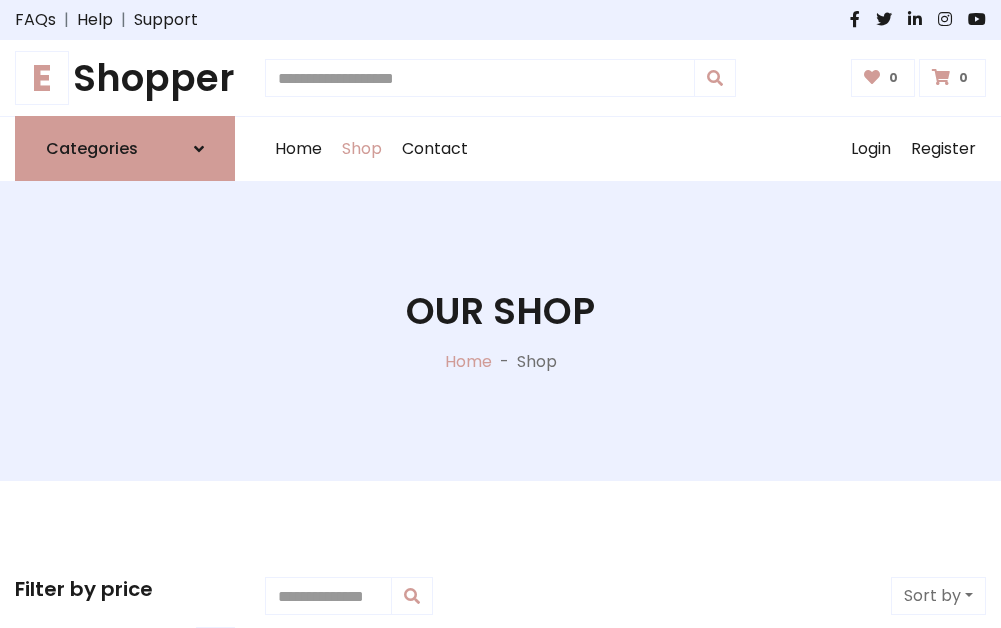 scroll, scrollTop: 0, scrollLeft: 0, axis: both 